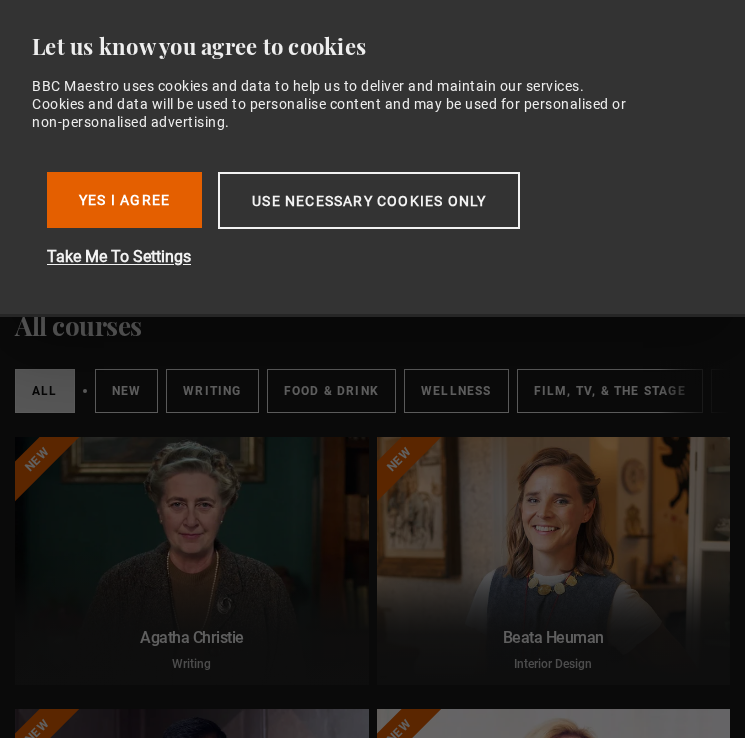 scroll, scrollTop: 0, scrollLeft: 0, axis: both 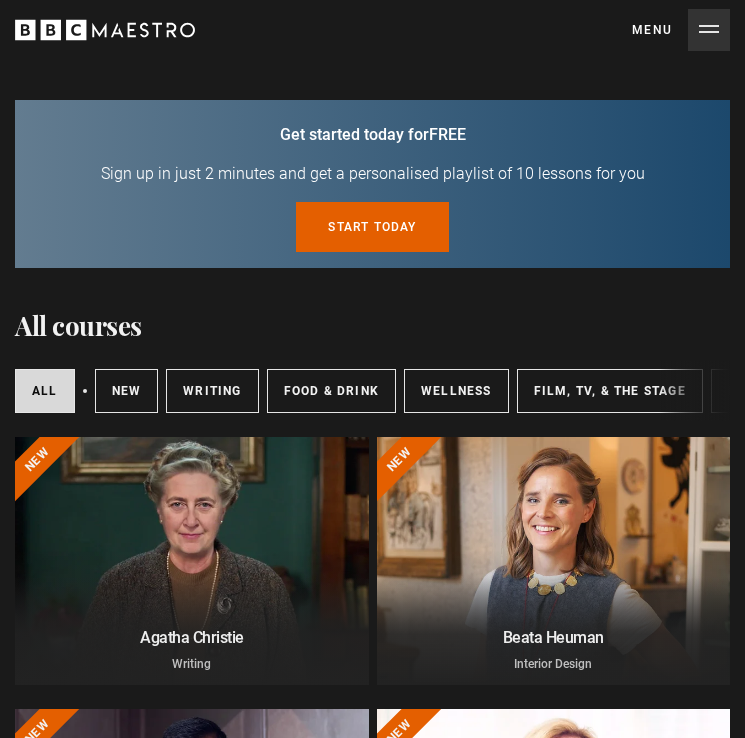 click on "Menu
Close" at bounding box center [681, 30] 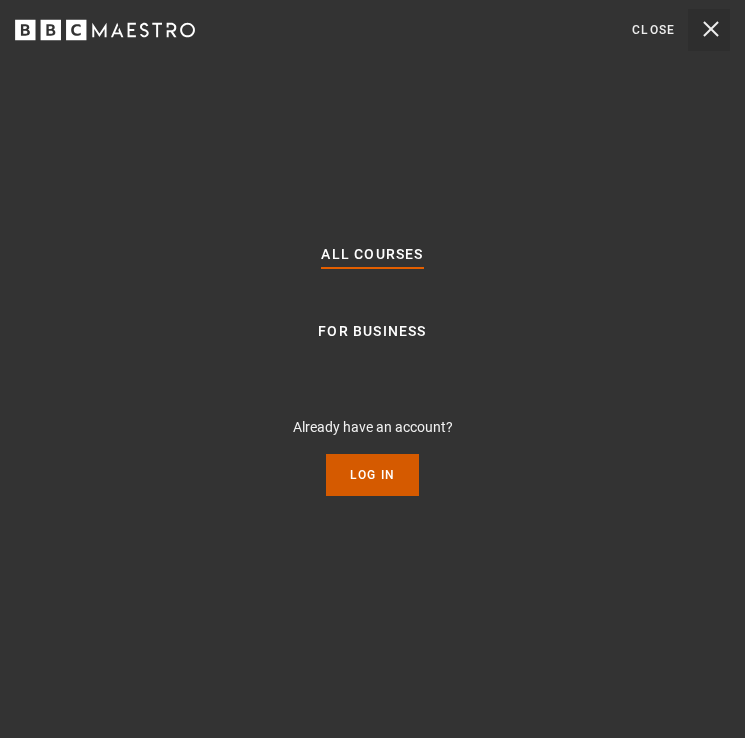 click on "Log In" at bounding box center (372, 475) 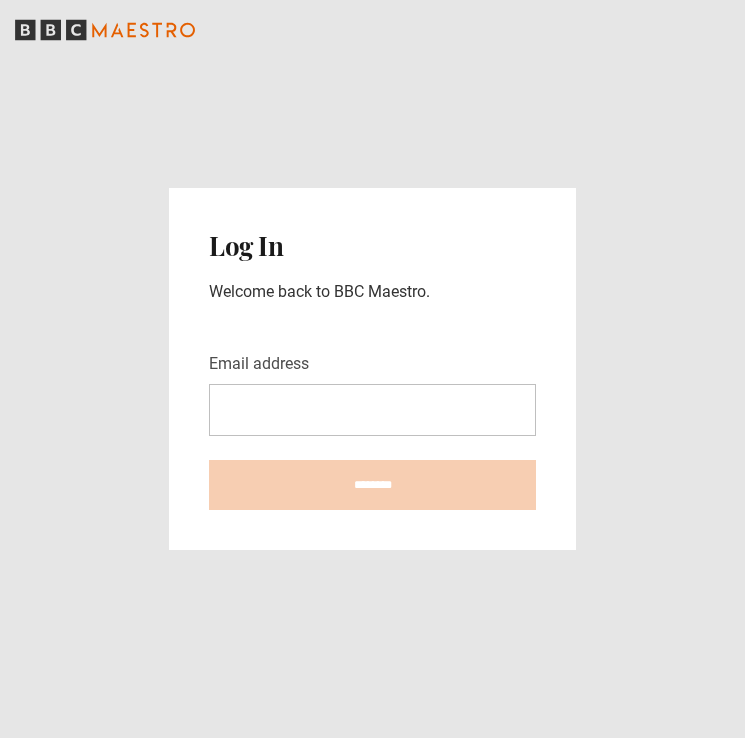 scroll, scrollTop: 0, scrollLeft: 0, axis: both 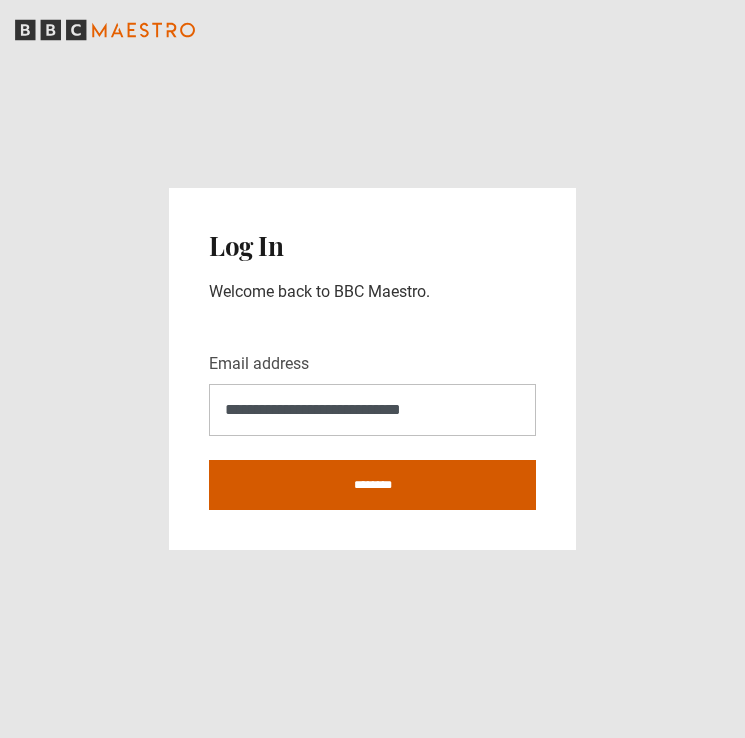 click on "********" at bounding box center [372, 485] 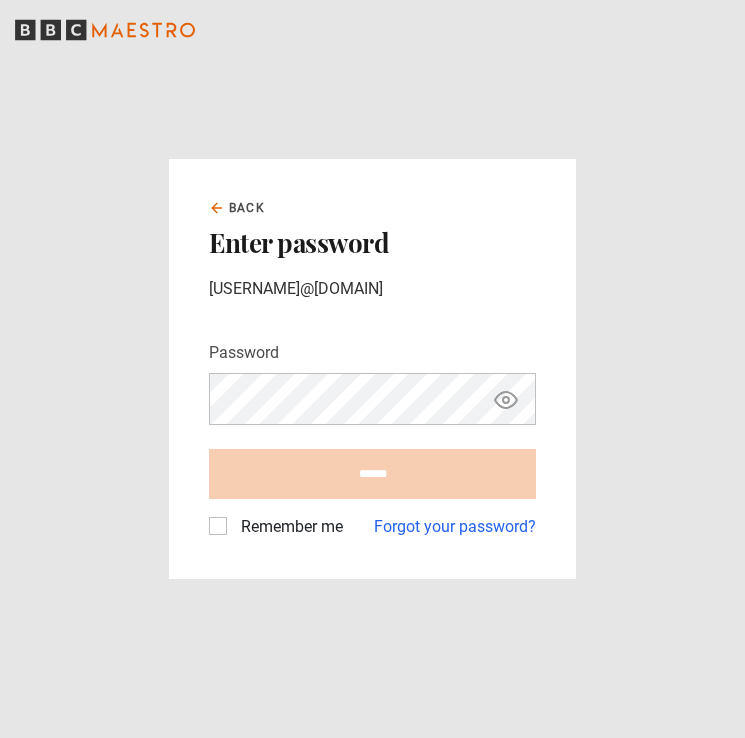 scroll, scrollTop: 0, scrollLeft: 0, axis: both 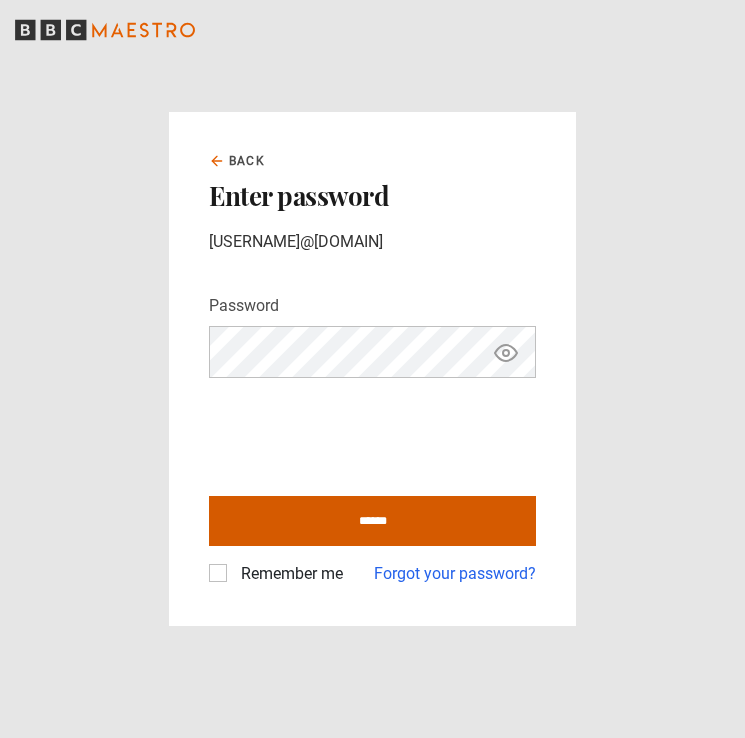click on "******" at bounding box center (372, 521) 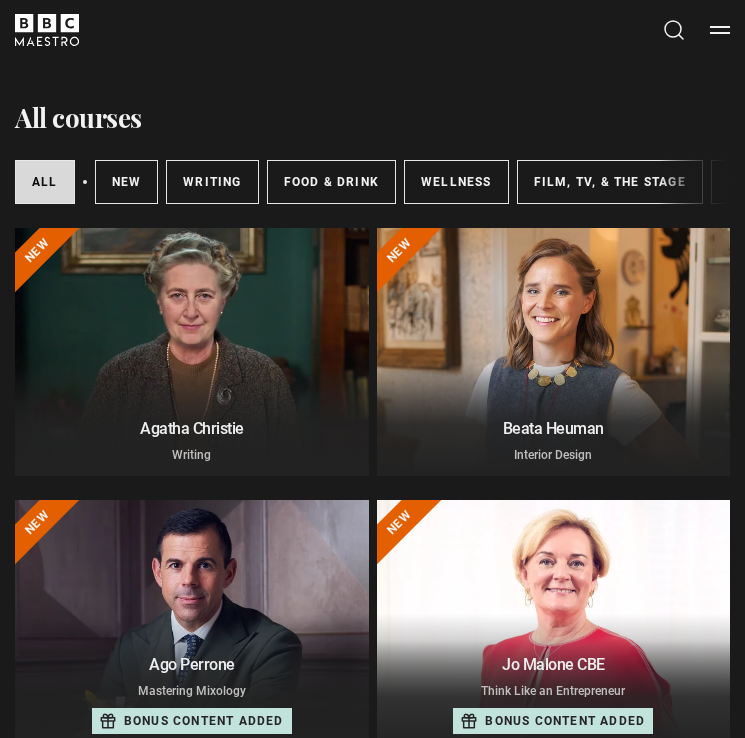 scroll, scrollTop: 0, scrollLeft: 0, axis: both 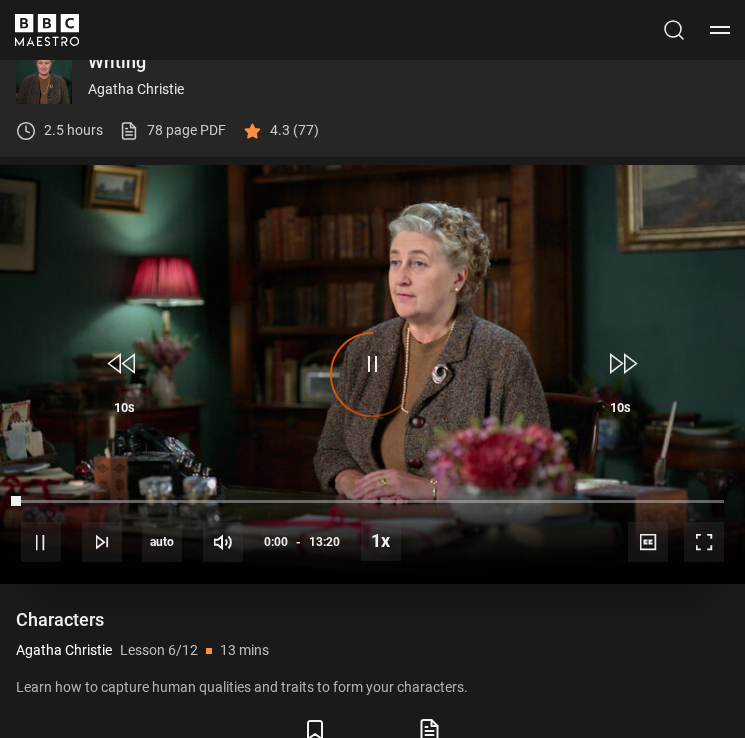 click on "Video Player is loading." at bounding box center (372, 374) 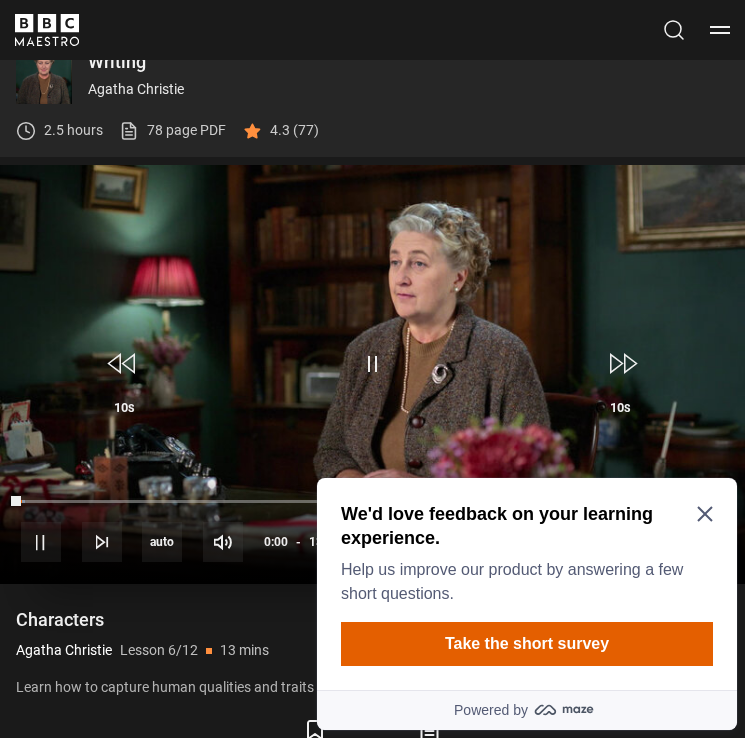 scroll, scrollTop: 0, scrollLeft: 0, axis: both 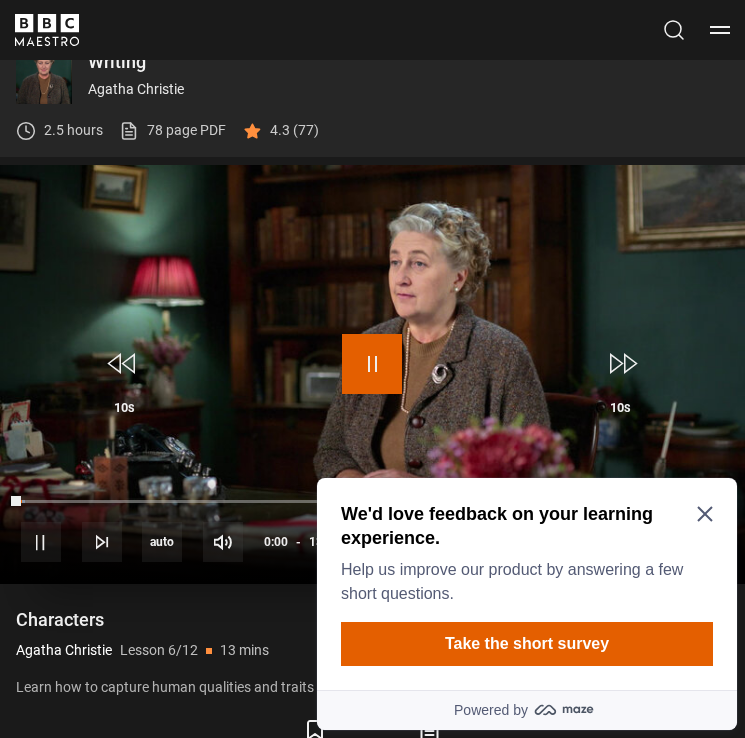 click at bounding box center (372, 364) 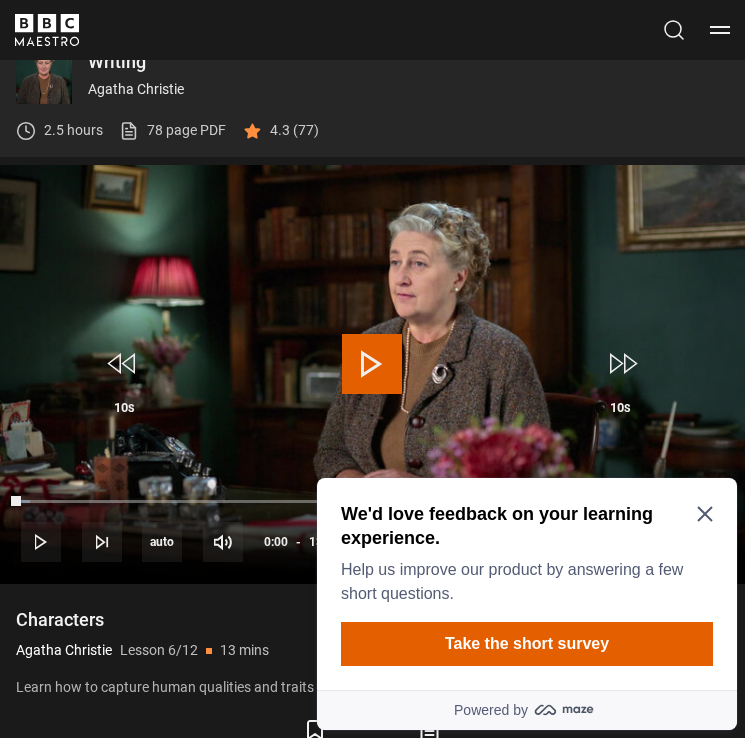 click 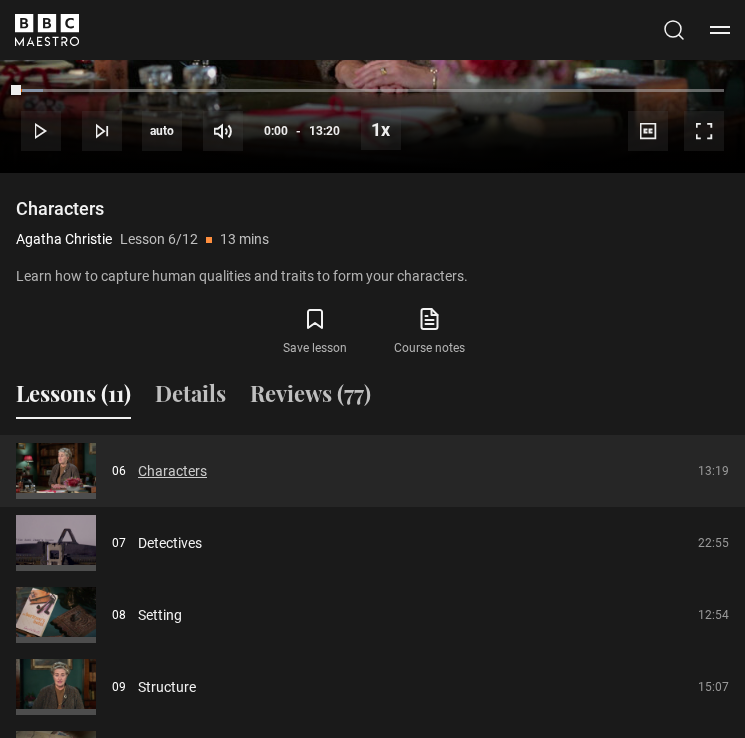 scroll, scrollTop: 1161, scrollLeft: 0, axis: vertical 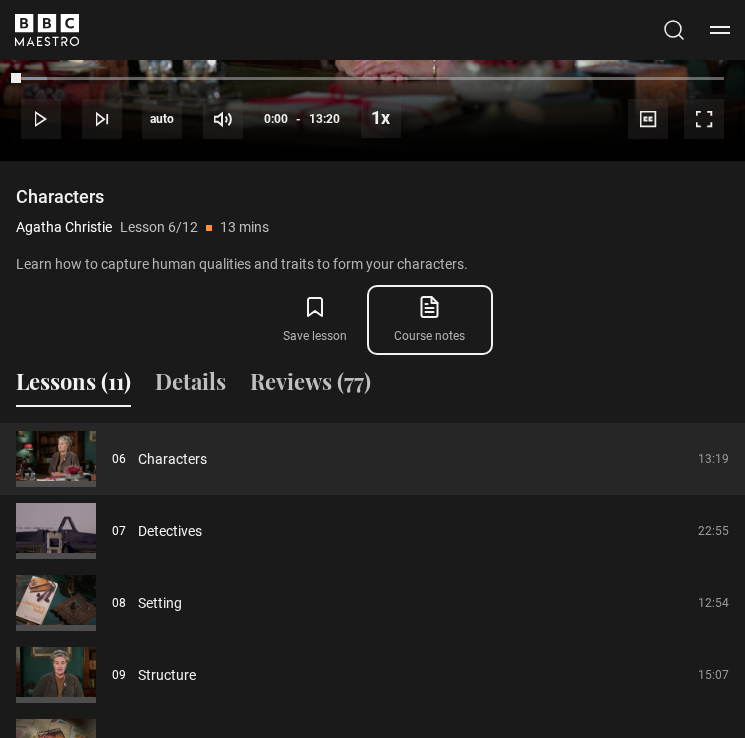 click on "Course notes
opens in new tab" at bounding box center (430, 320) 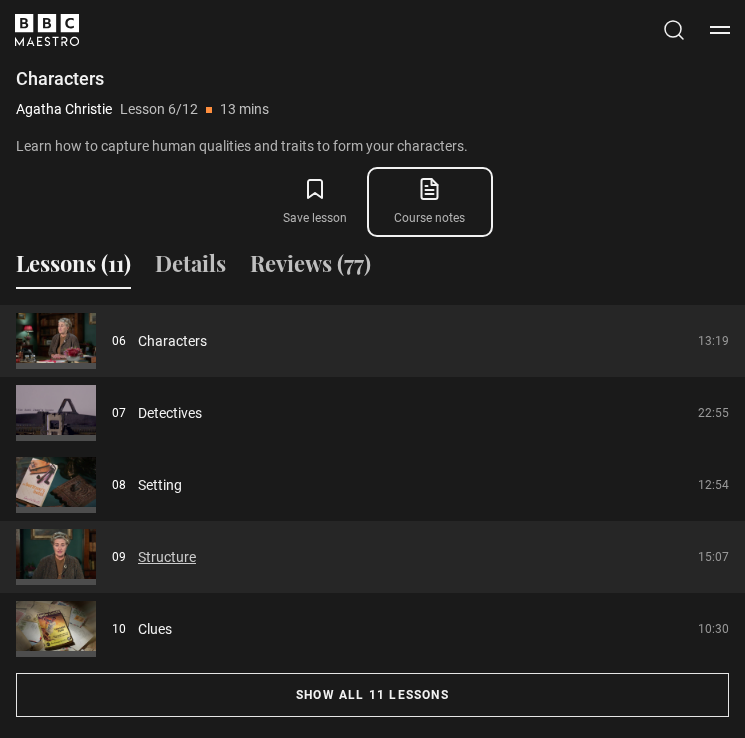 scroll, scrollTop: 1277, scrollLeft: 0, axis: vertical 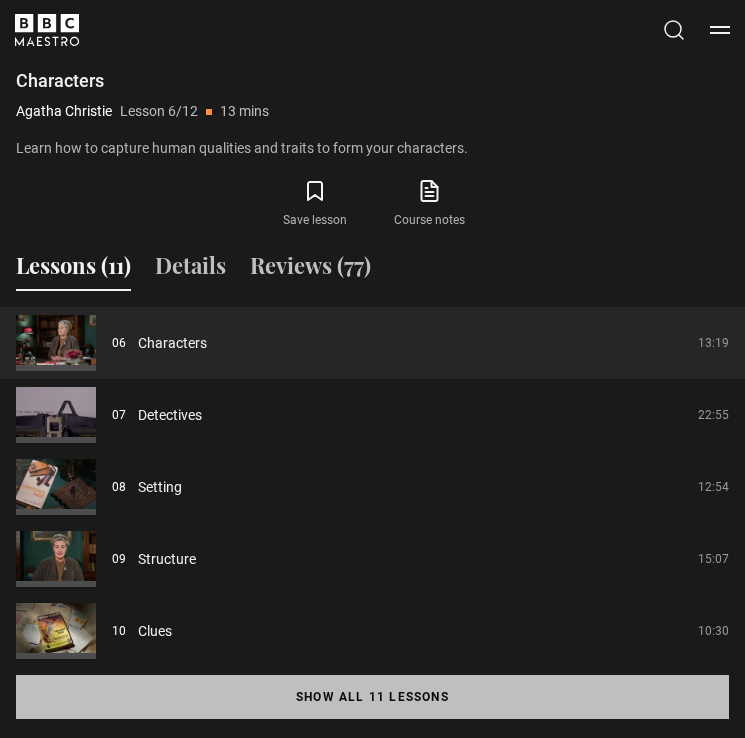 click on "Show all 11 lessons" at bounding box center (372, 697) 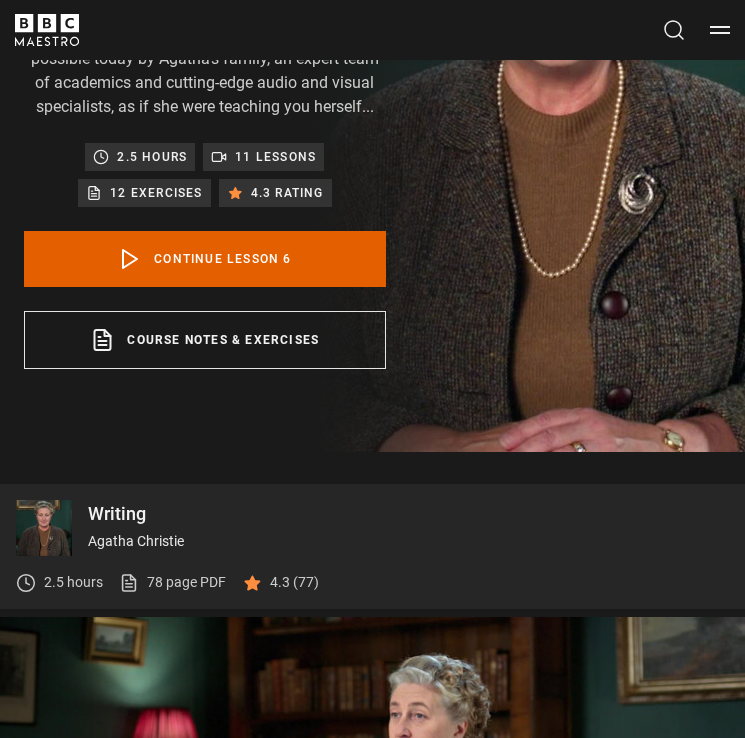 scroll, scrollTop: 9, scrollLeft: 0, axis: vertical 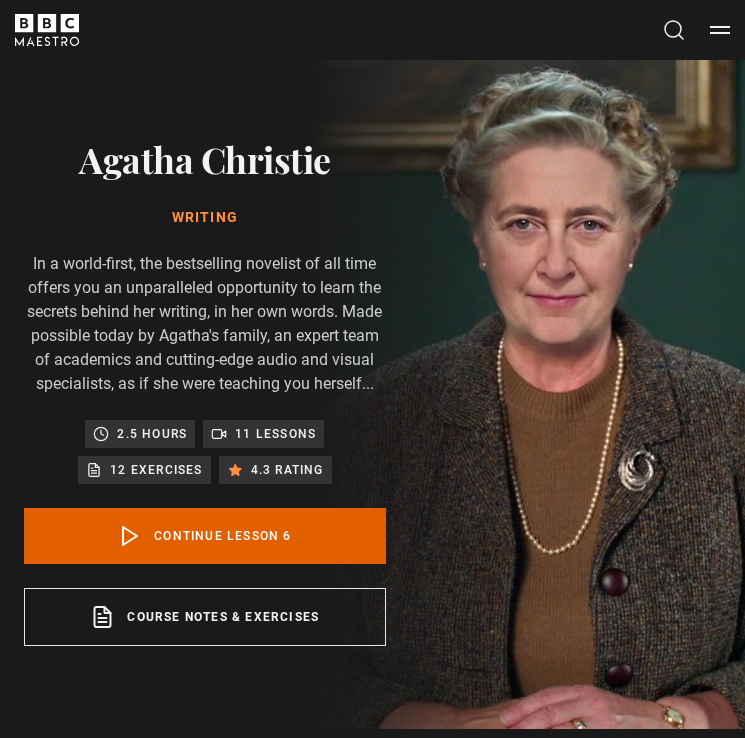 click 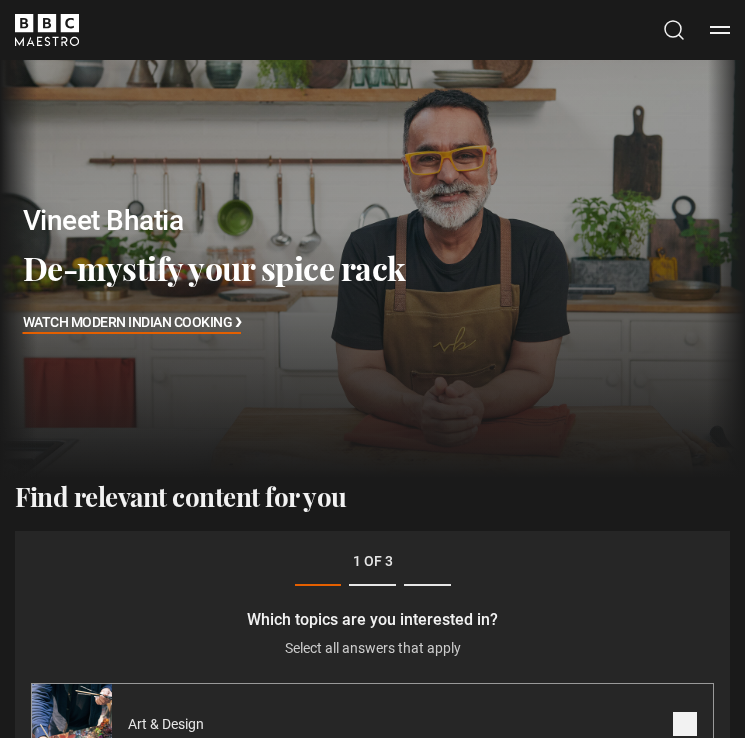 scroll, scrollTop: 381, scrollLeft: 0, axis: vertical 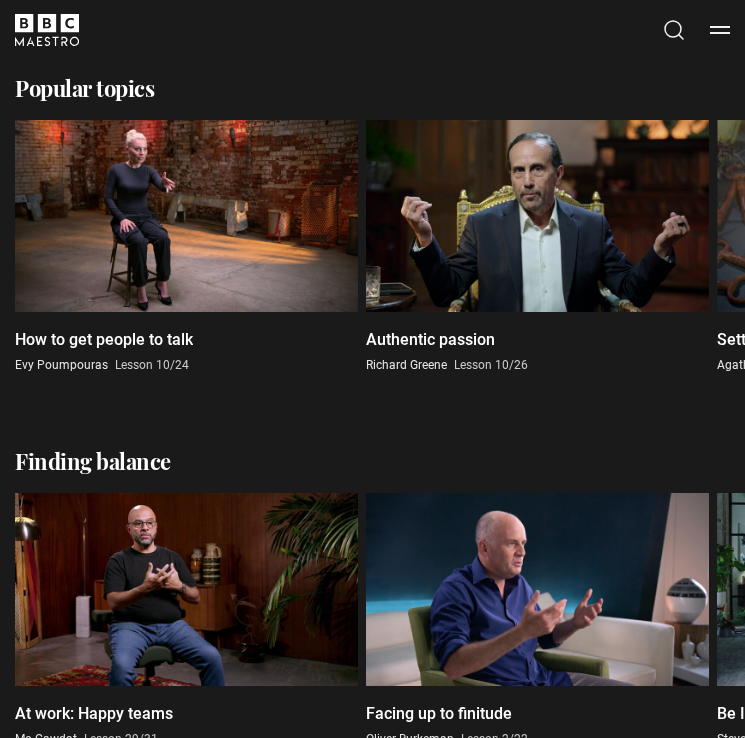 click on "Richard  Greene" at bounding box center (406, 365) 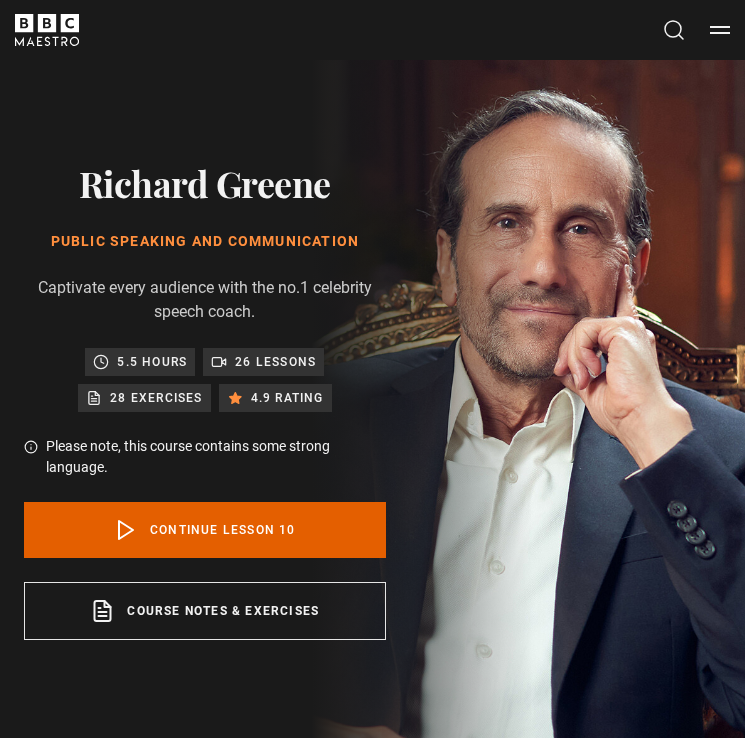 scroll, scrollTop: 738, scrollLeft: 0, axis: vertical 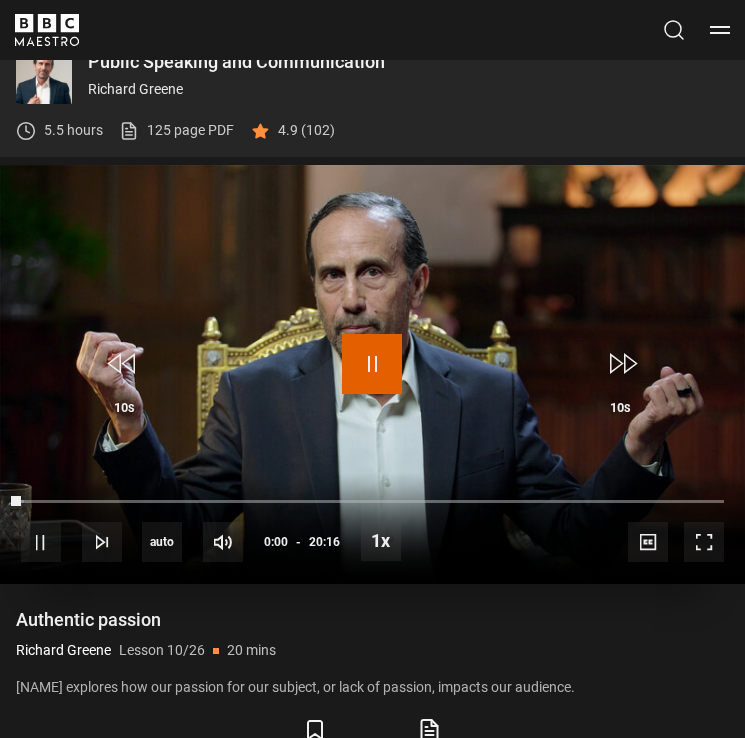 click at bounding box center [372, 364] 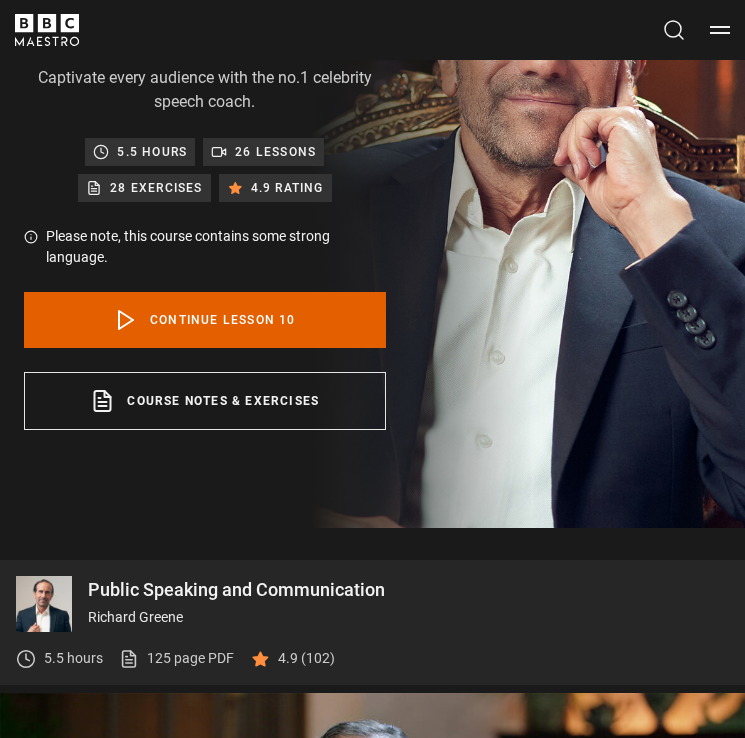 scroll, scrollTop: 0, scrollLeft: 0, axis: both 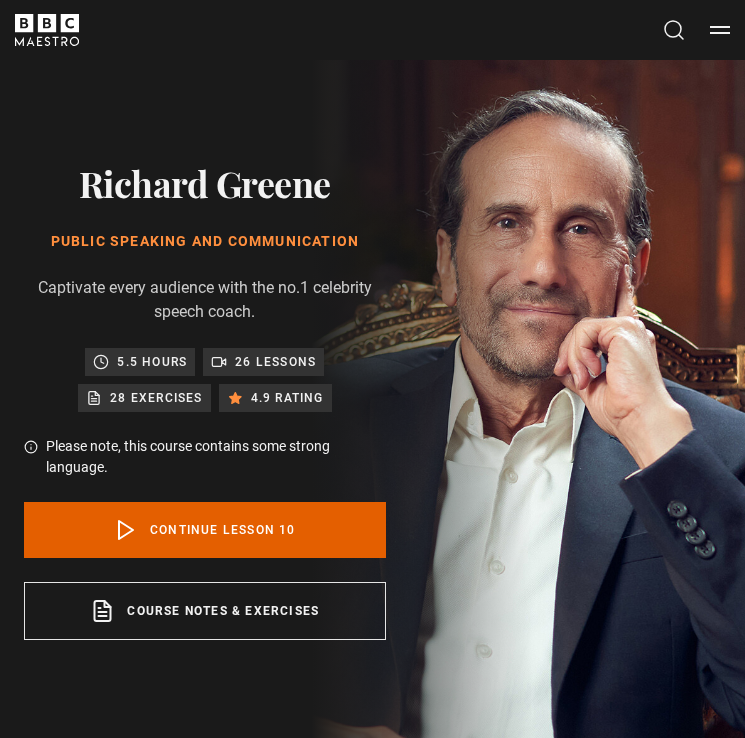 click 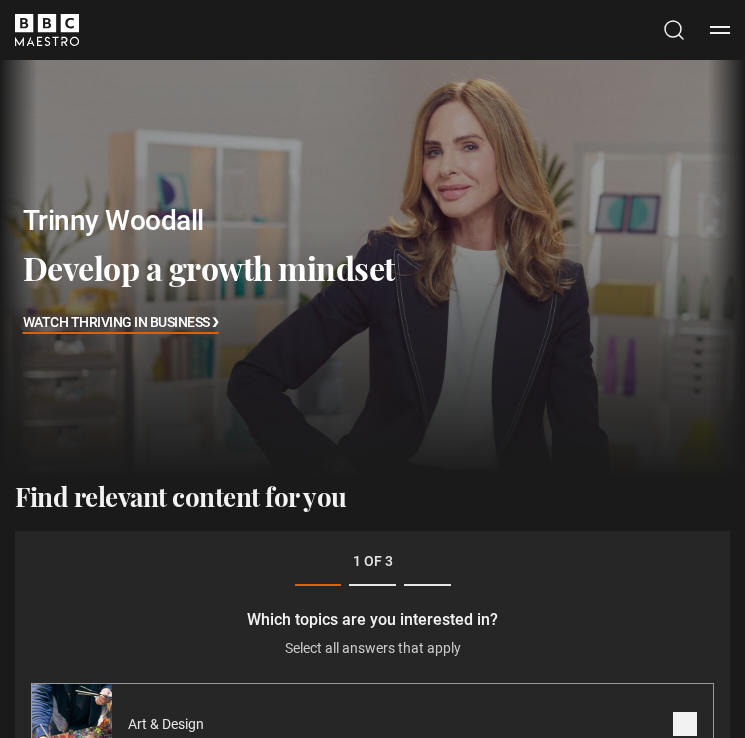 scroll, scrollTop: 349, scrollLeft: 0, axis: vertical 